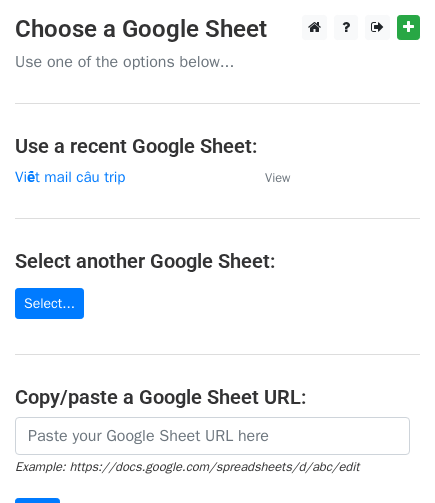 scroll, scrollTop: 0, scrollLeft: 0, axis: both 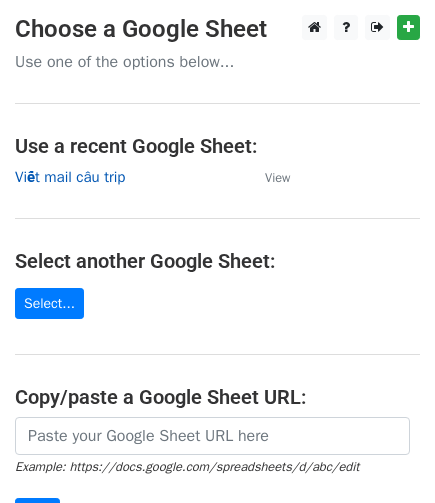 click on "Viết mail câu trip" at bounding box center (70, 177) 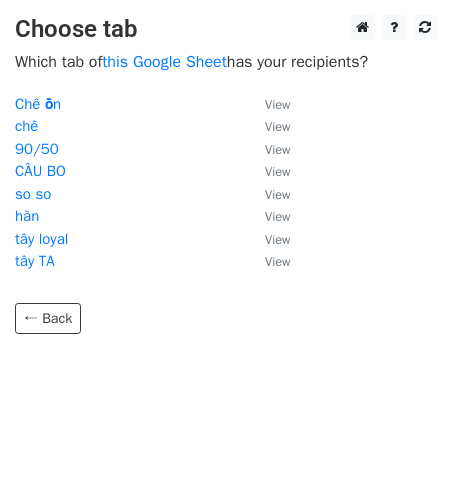 scroll, scrollTop: 0, scrollLeft: 0, axis: both 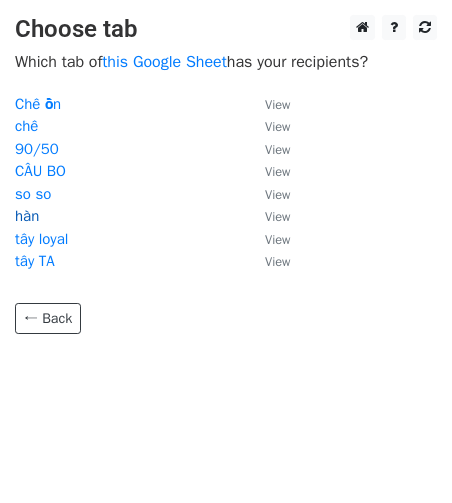click on "hàn" at bounding box center (27, 216) 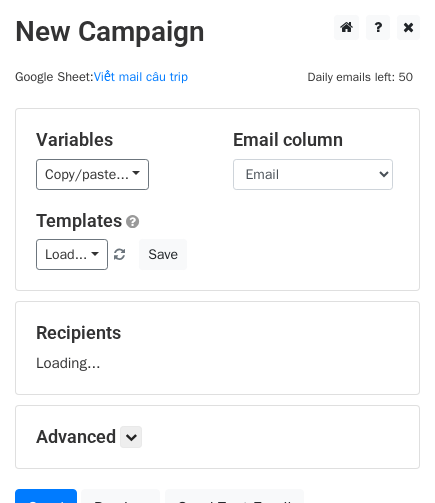 scroll, scrollTop: 0, scrollLeft: 0, axis: both 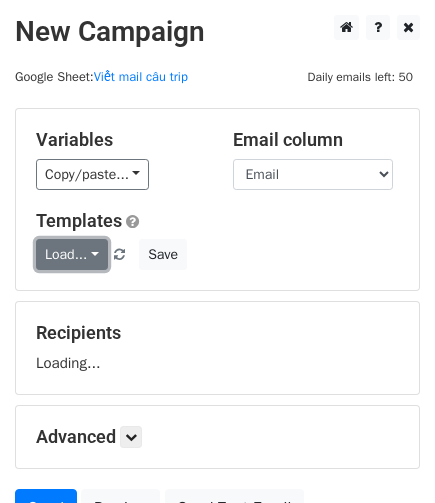 click on "Load..." at bounding box center (72, 254) 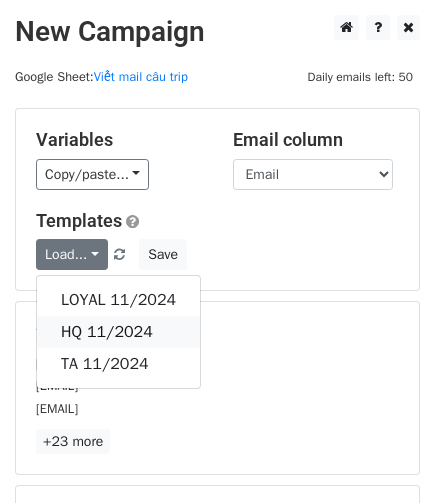 click on "HQ 11/2024" at bounding box center [118, 332] 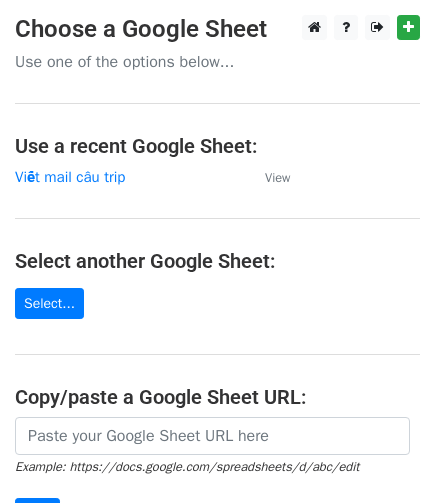 scroll, scrollTop: 0, scrollLeft: 0, axis: both 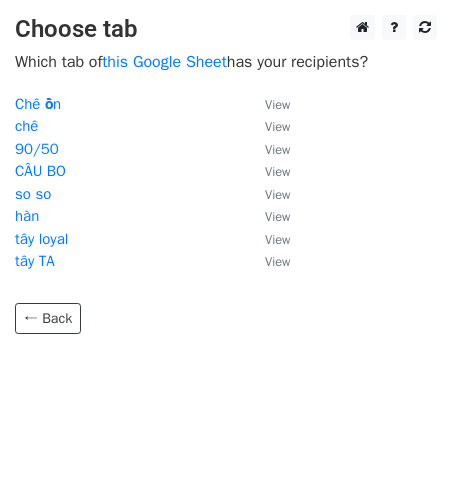 click on "tây loyal" at bounding box center [41, 239] 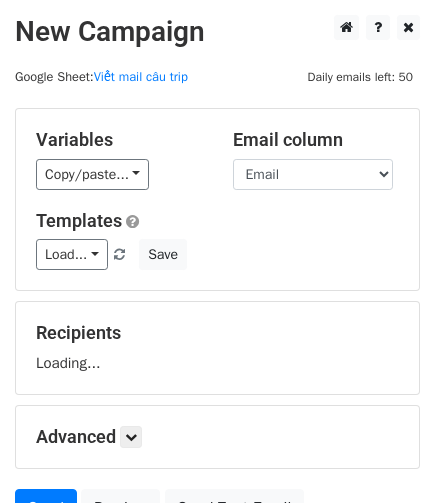 scroll, scrollTop: 0, scrollLeft: 0, axis: both 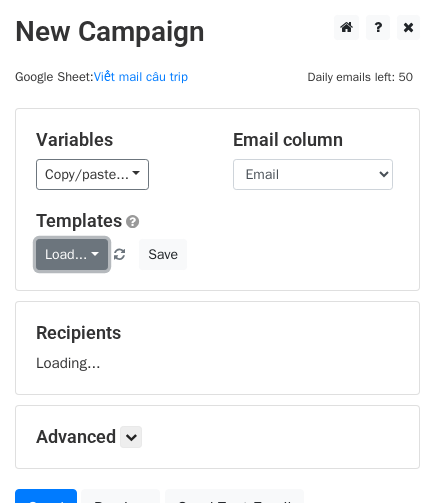 click on "Load..." at bounding box center [72, 254] 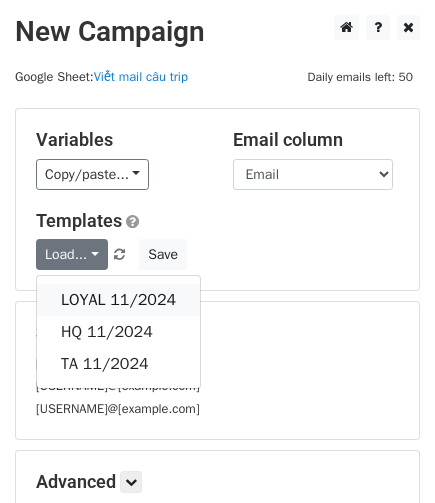 click on "LOYAL 11/2024" at bounding box center (118, 300) 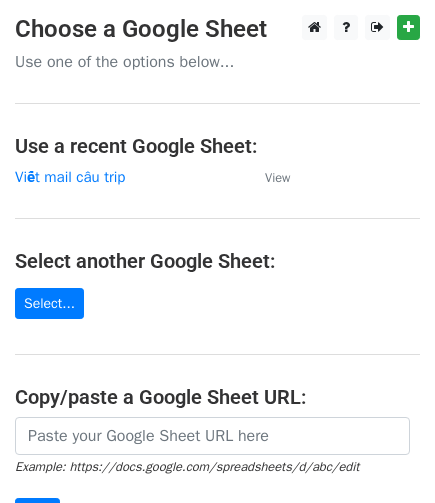 scroll, scrollTop: 0, scrollLeft: 0, axis: both 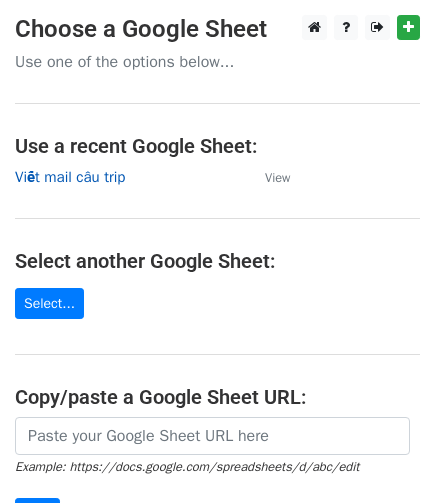 click on "Viết mail câu trip" at bounding box center [70, 177] 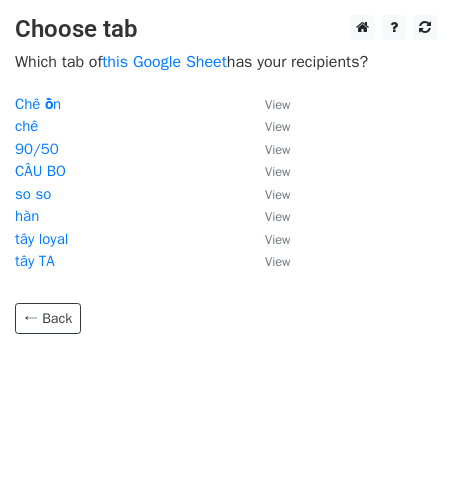 scroll, scrollTop: 0, scrollLeft: 0, axis: both 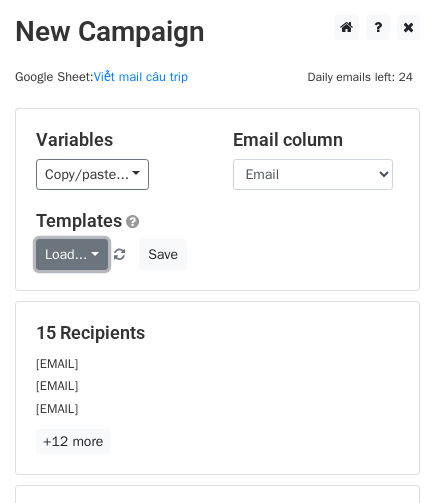 click on "Load..." at bounding box center (72, 254) 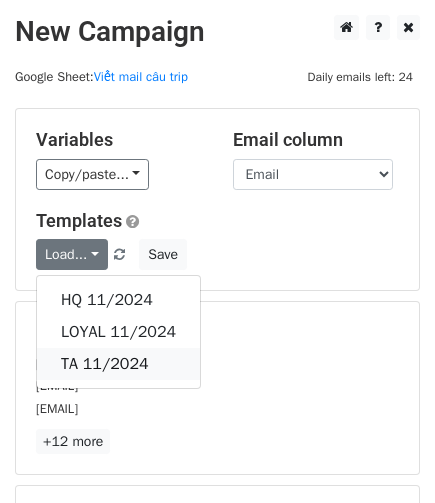 click on "TA 11/2024" at bounding box center (118, 364) 